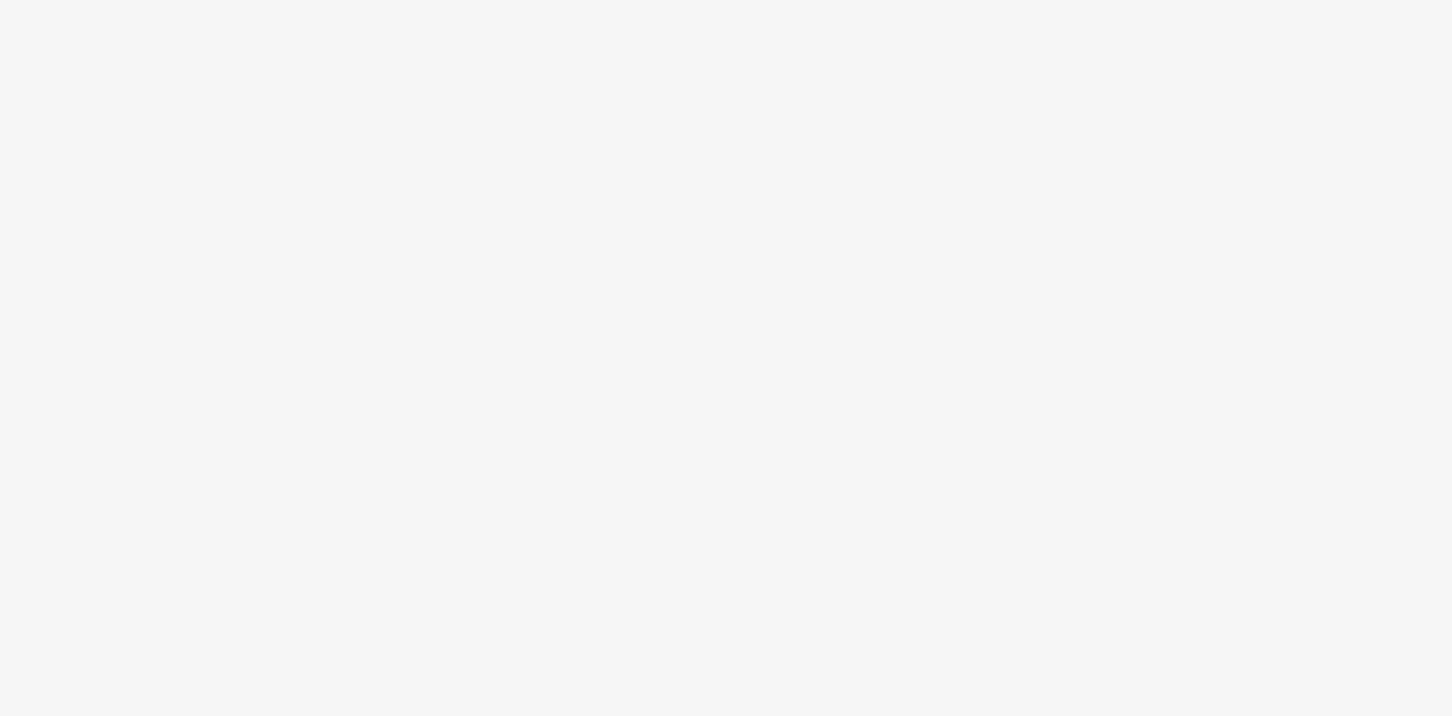 scroll, scrollTop: 0, scrollLeft: 0, axis: both 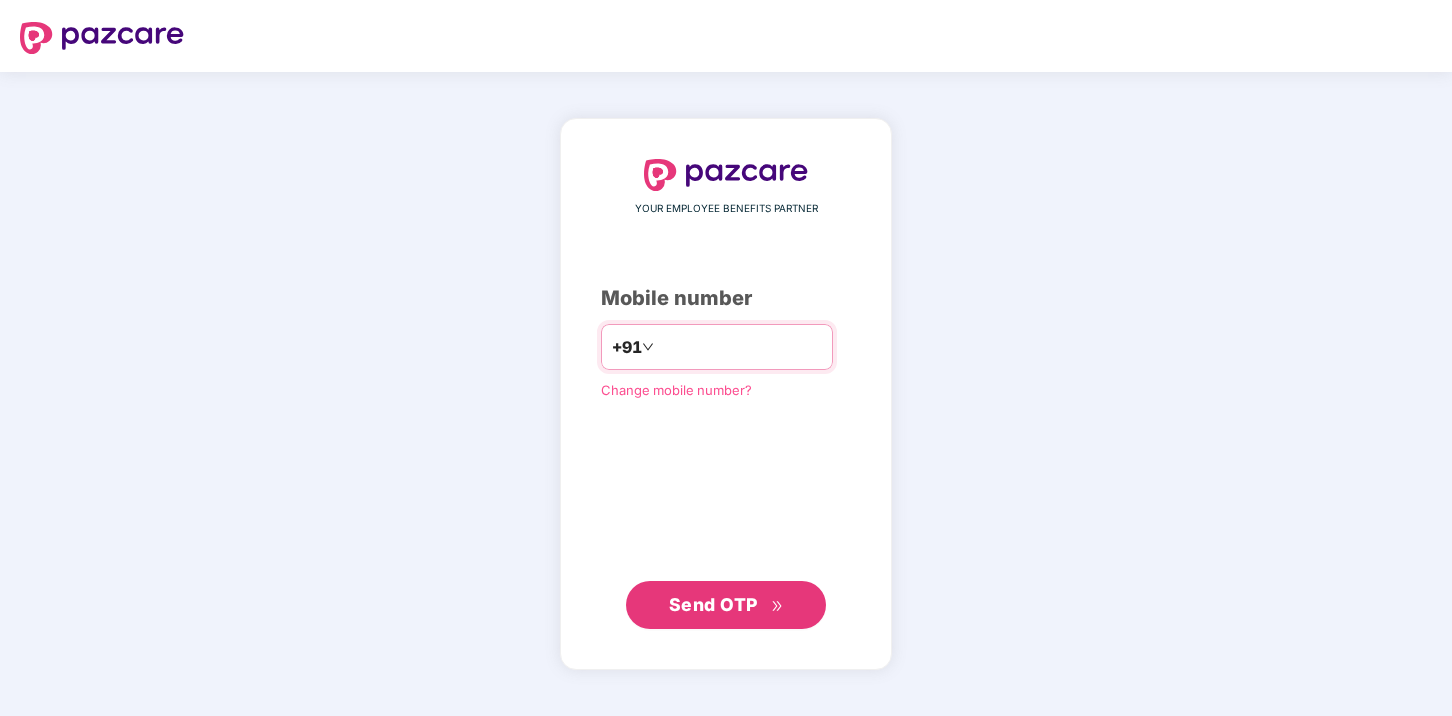 click on "**********" at bounding box center (740, 347) 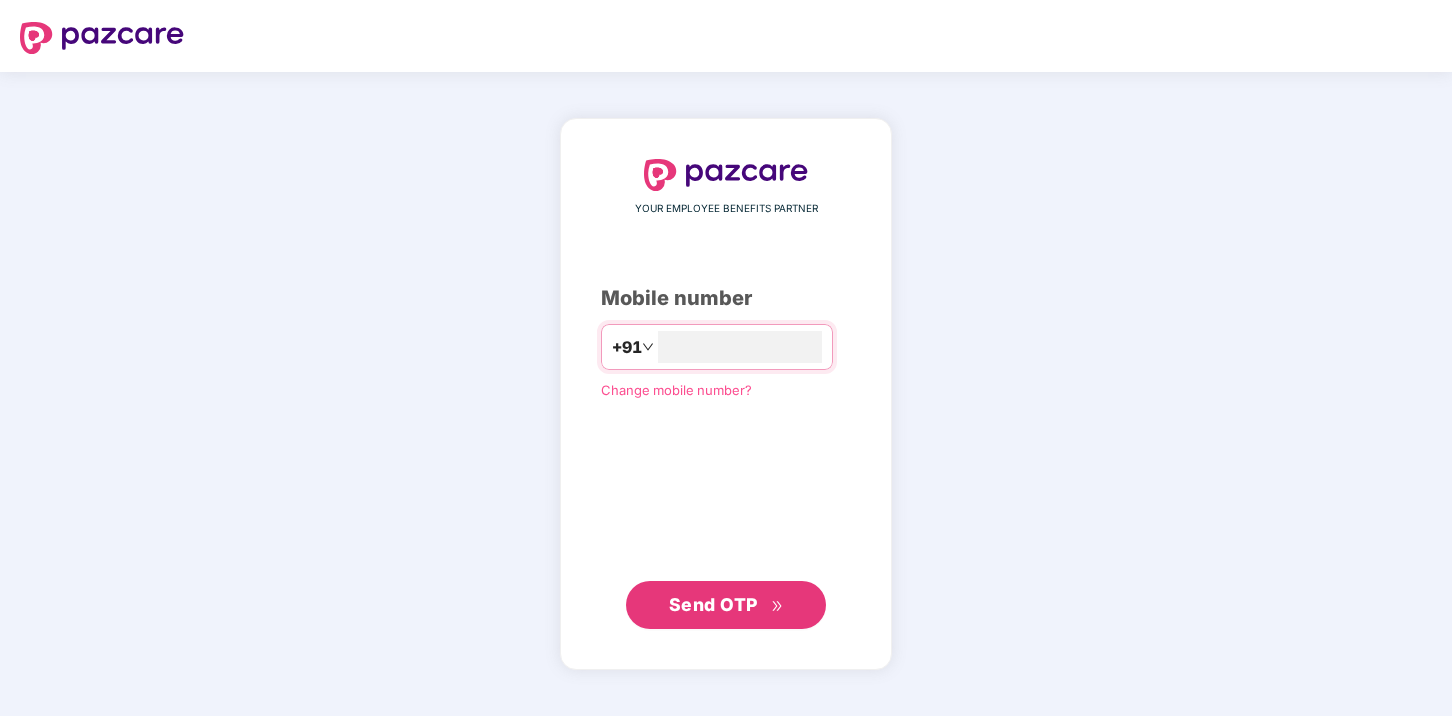 type on "*" 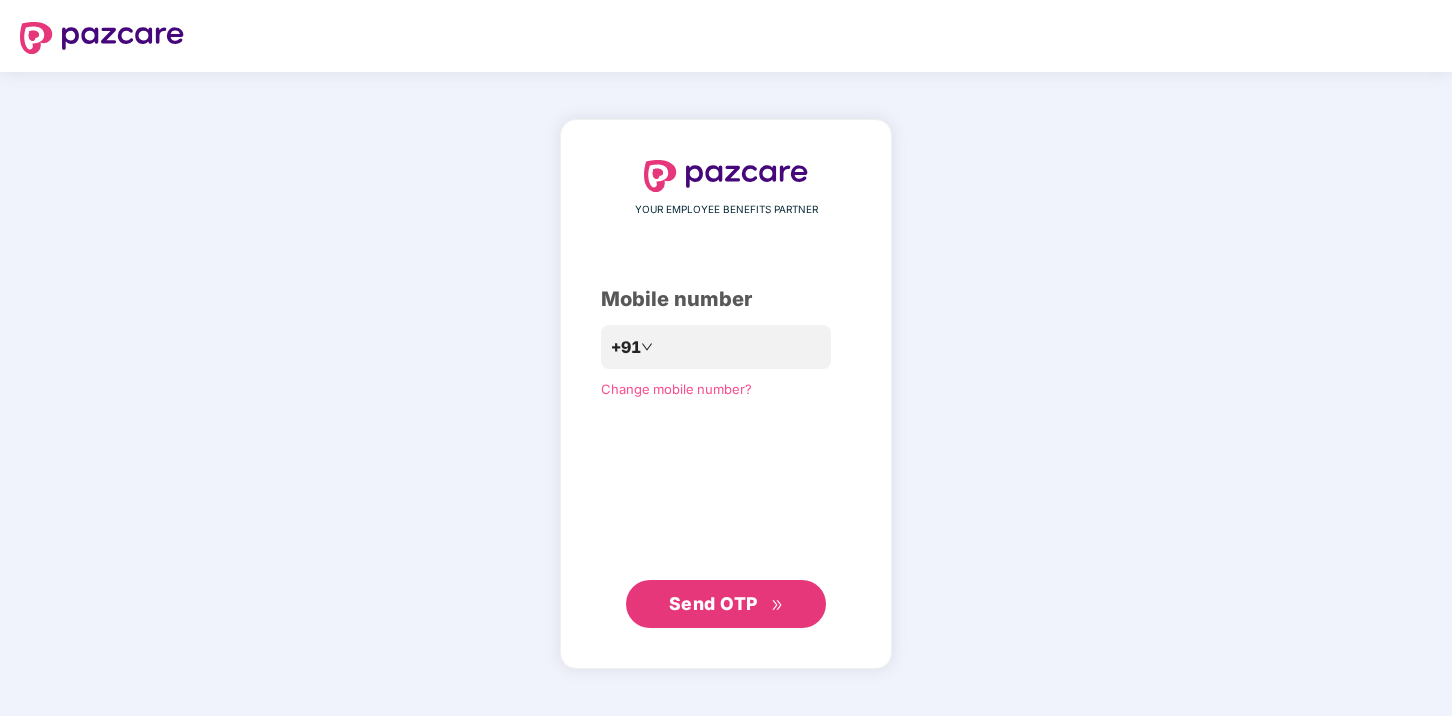 click 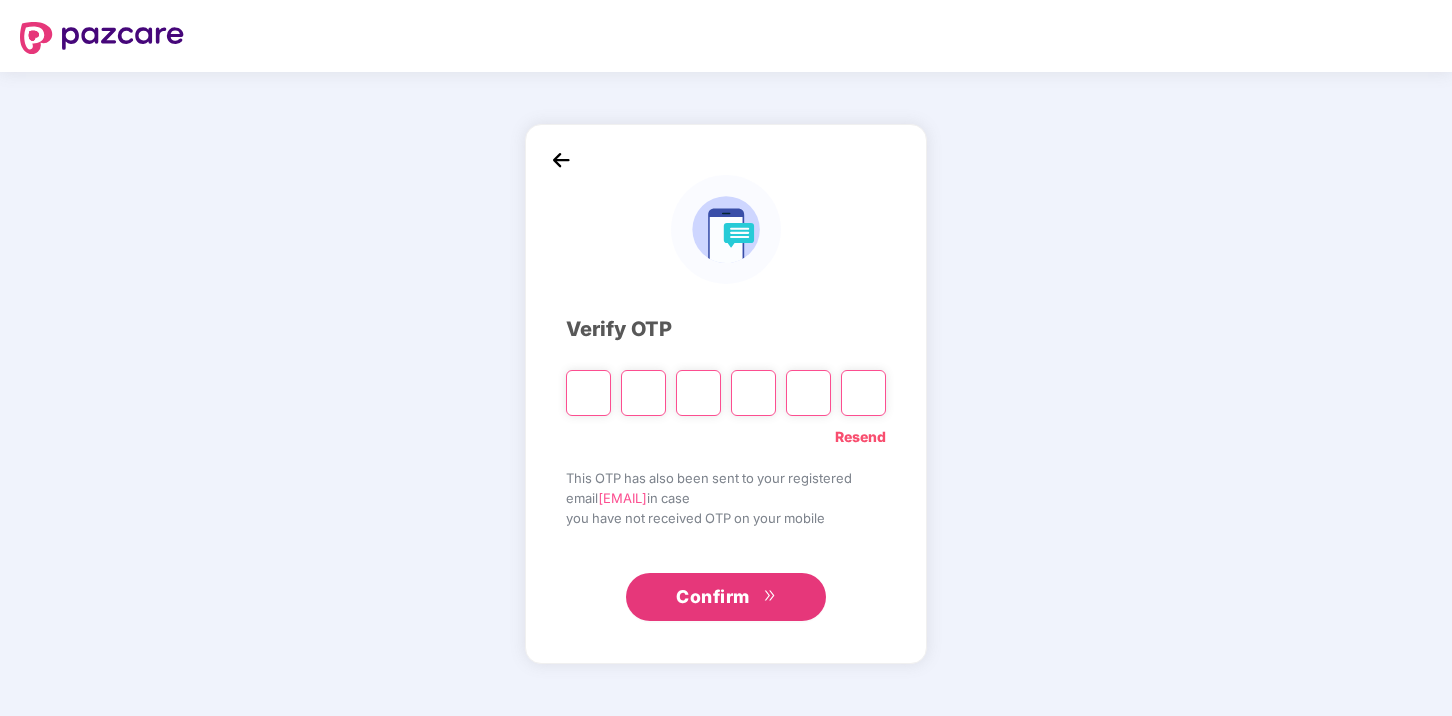 type on "*" 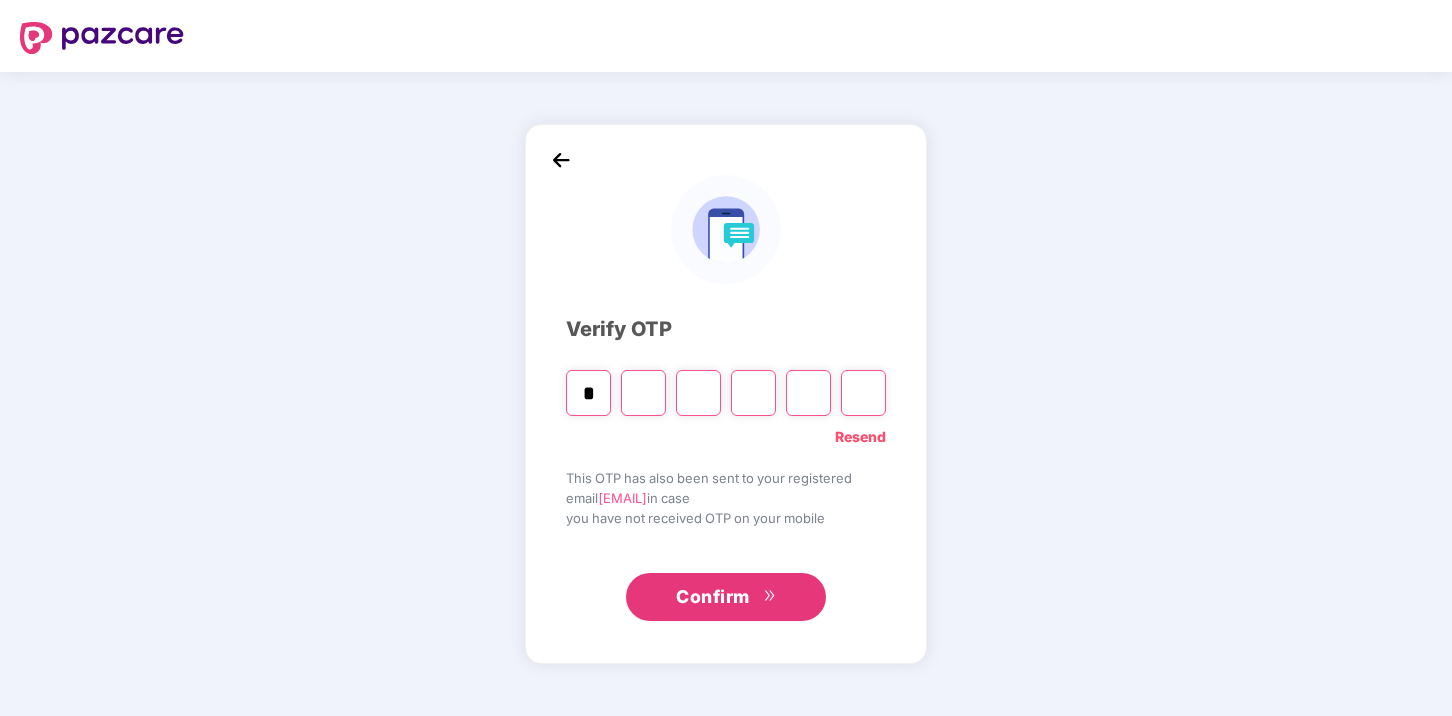 type on "*" 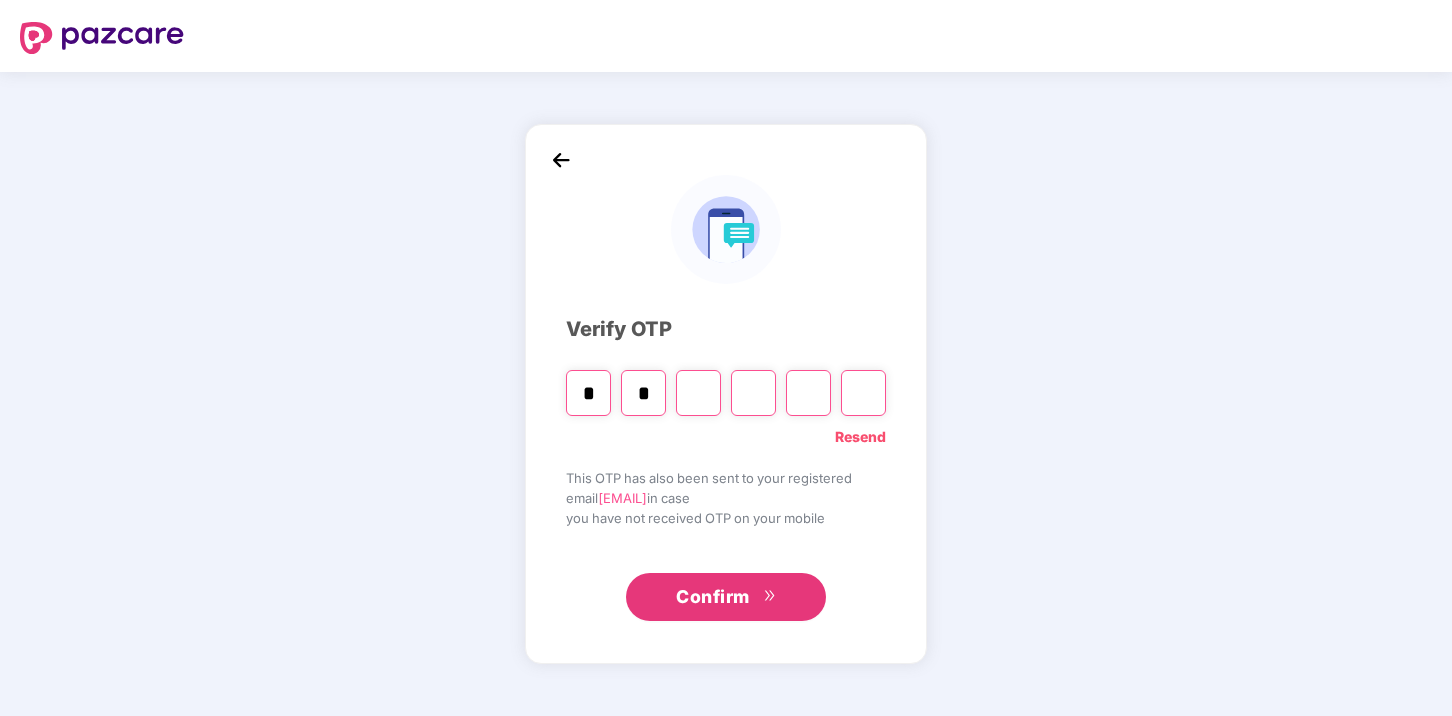 type on "*" 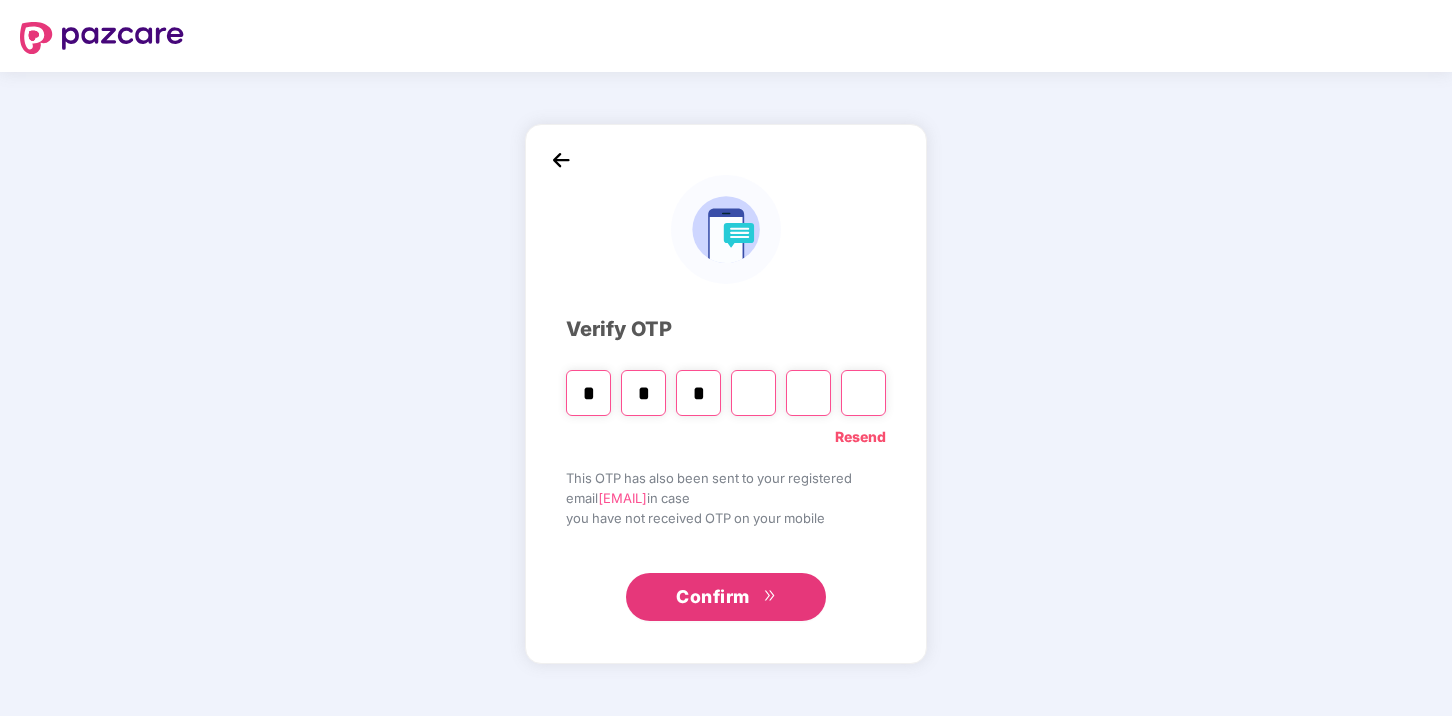 type on "*" 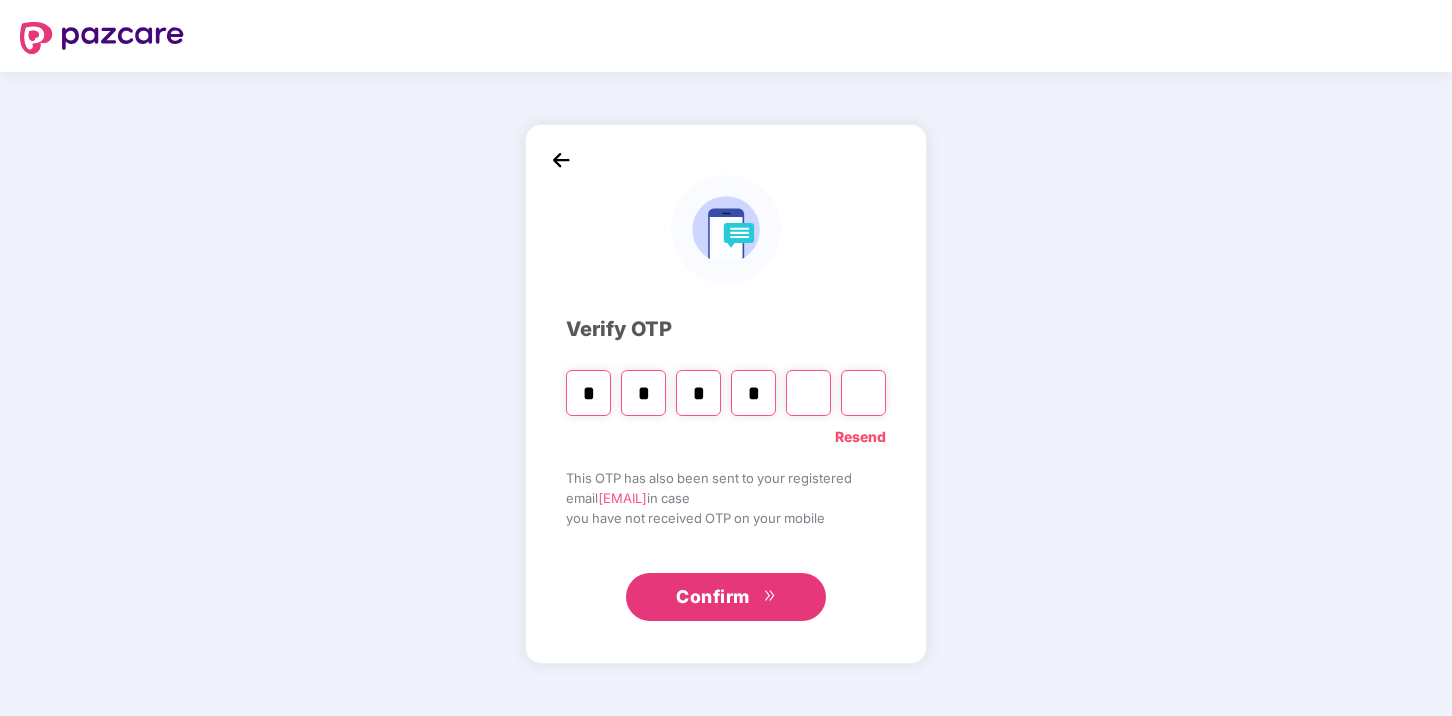 type on "*" 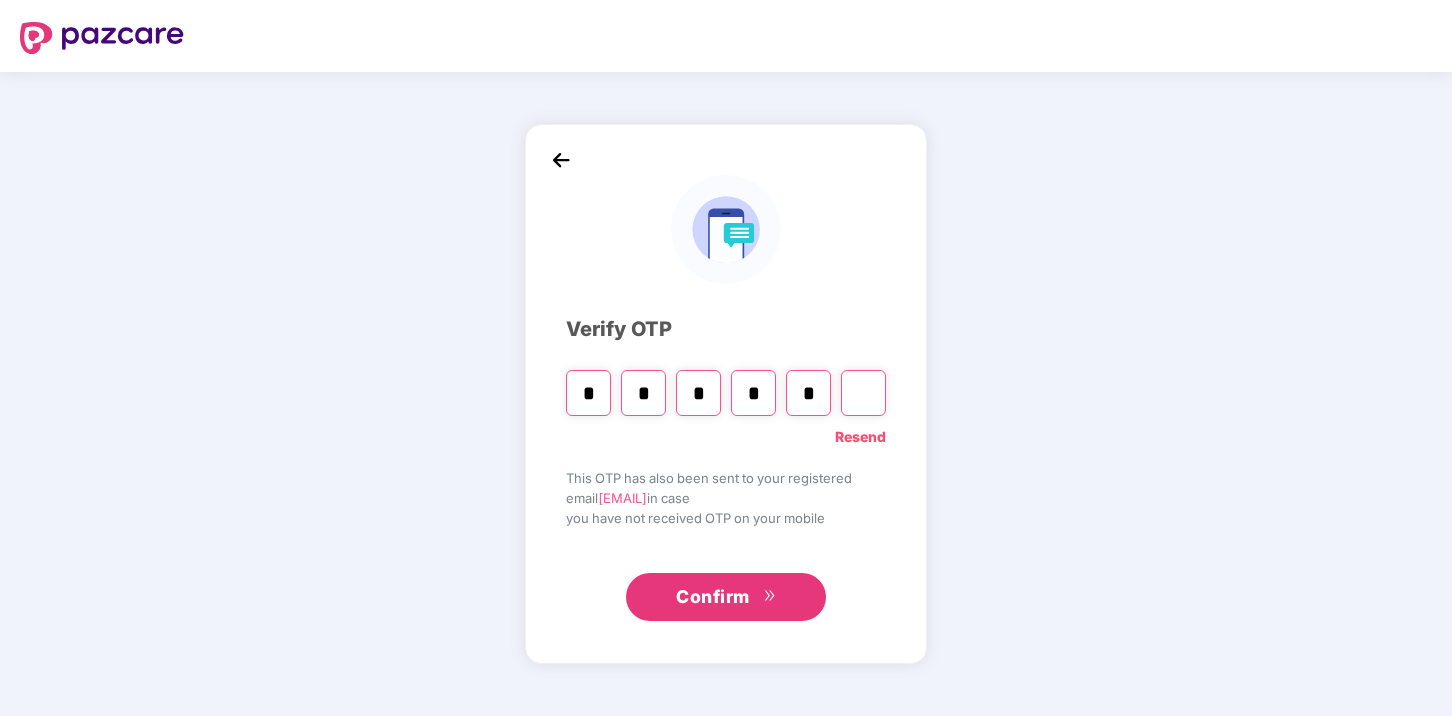 type on "*" 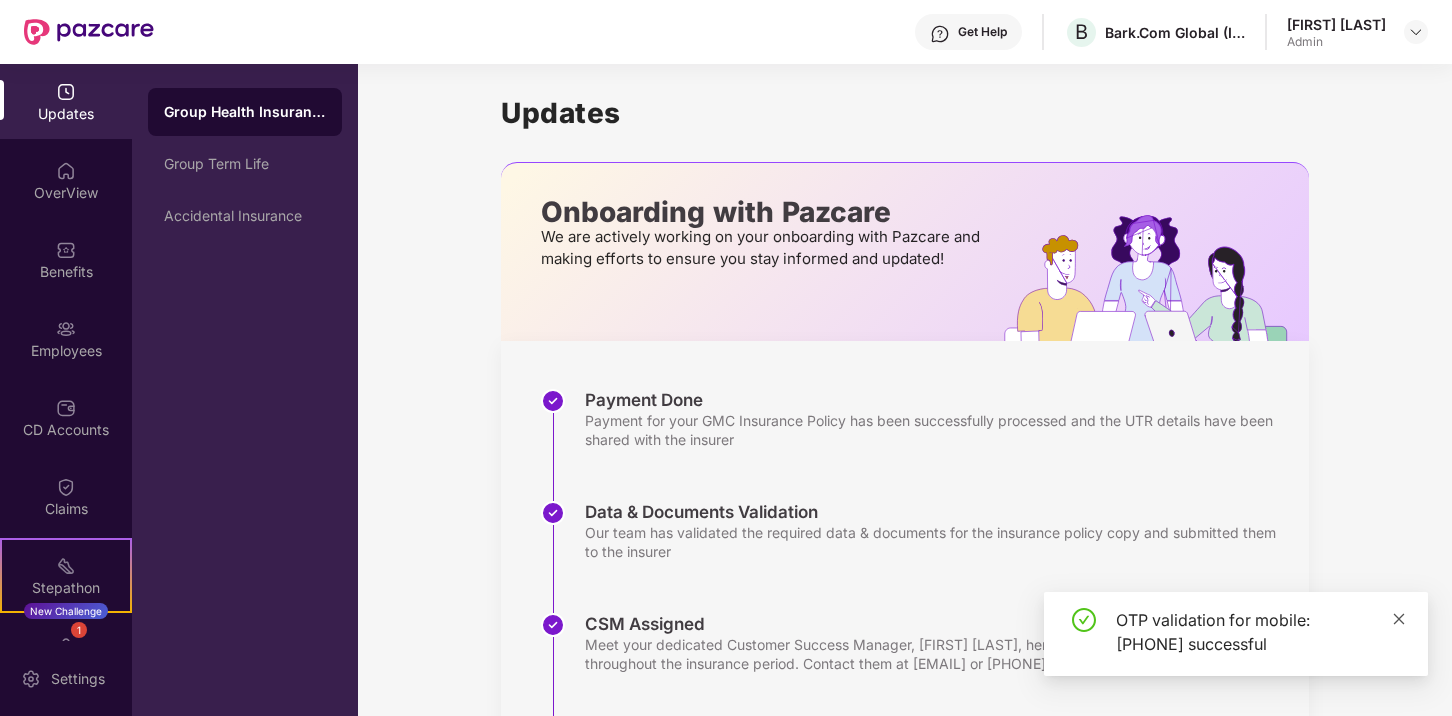 click 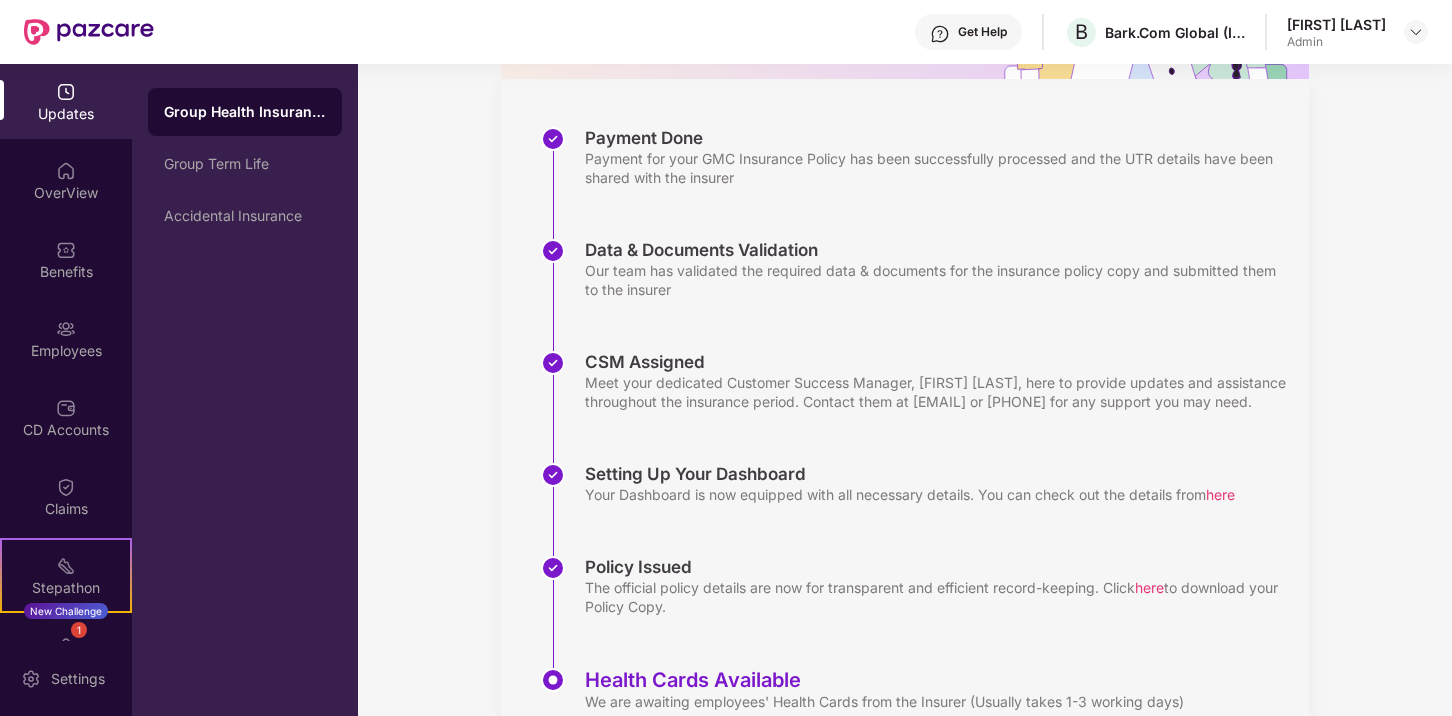 scroll, scrollTop: 366, scrollLeft: 0, axis: vertical 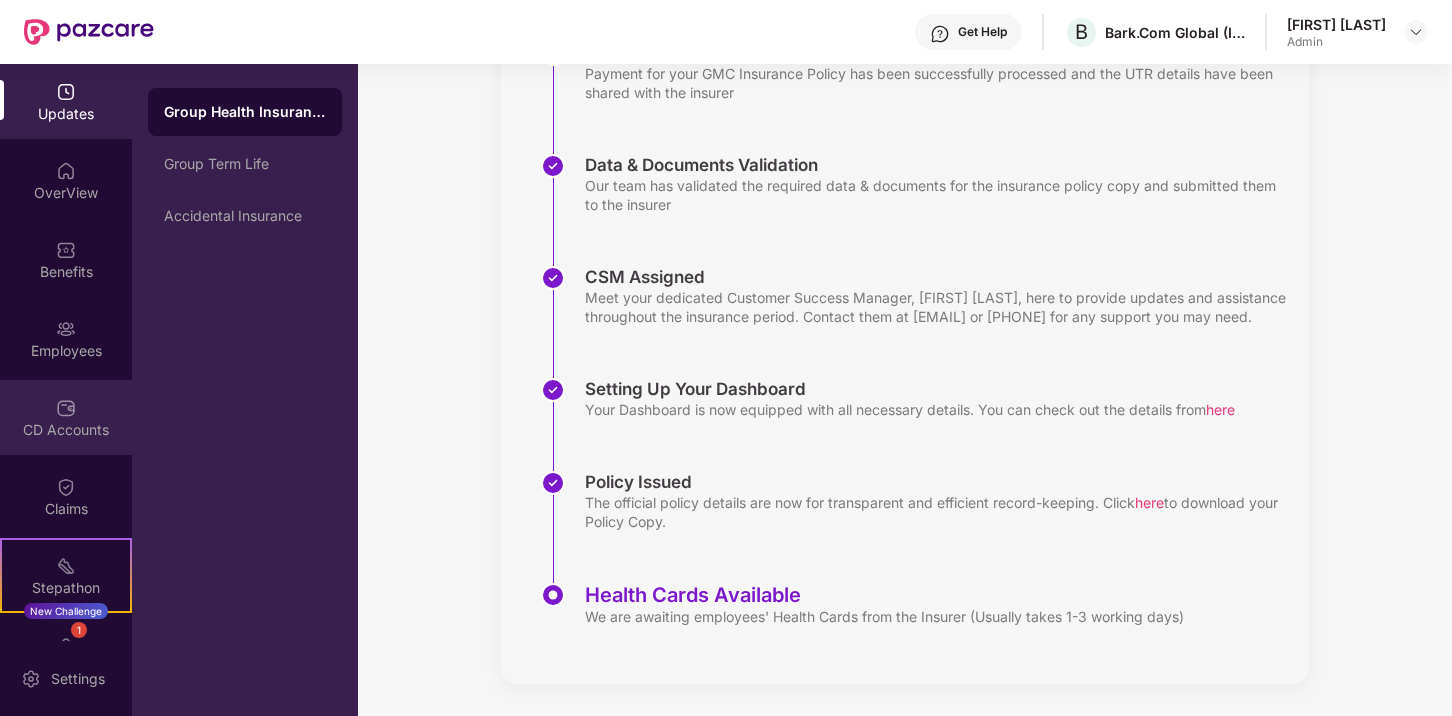 click on "CD Accounts" at bounding box center (66, 417) 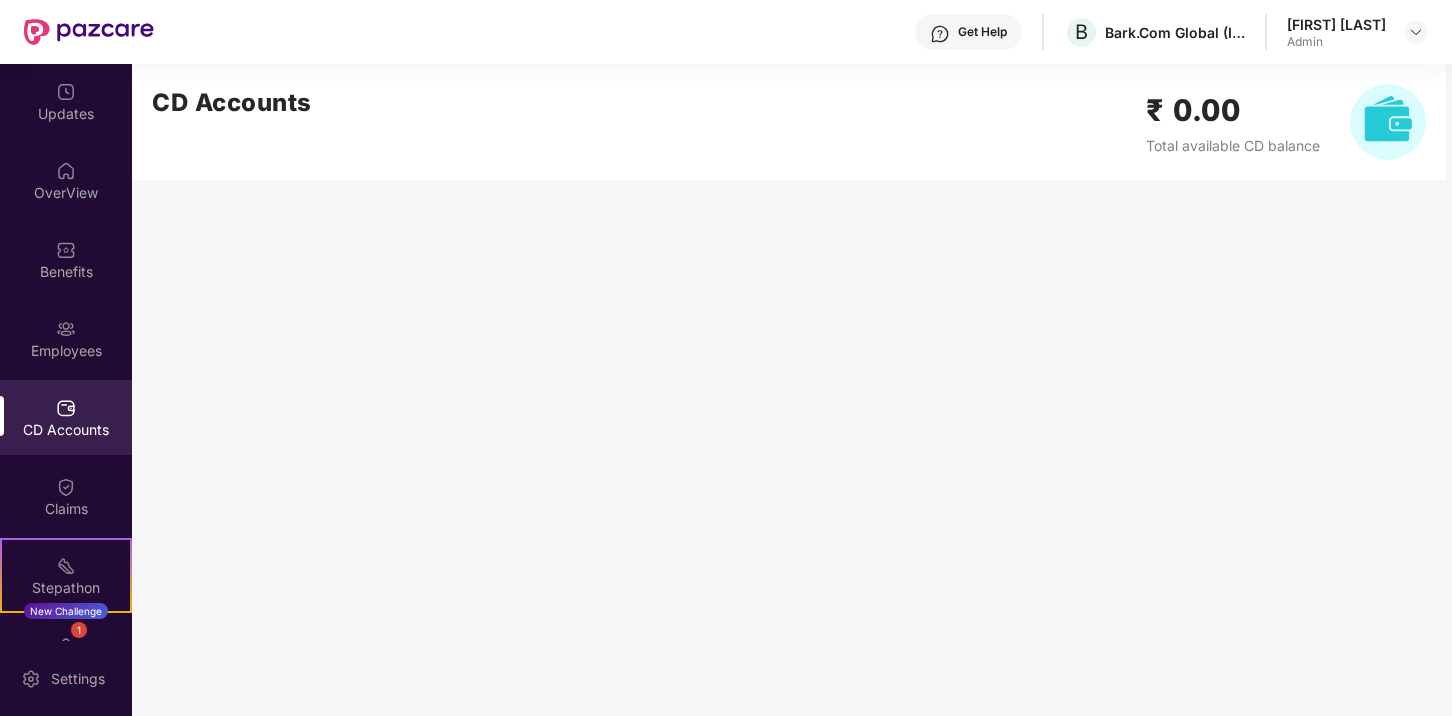 scroll, scrollTop: 0, scrollLeft: 0, axis: both 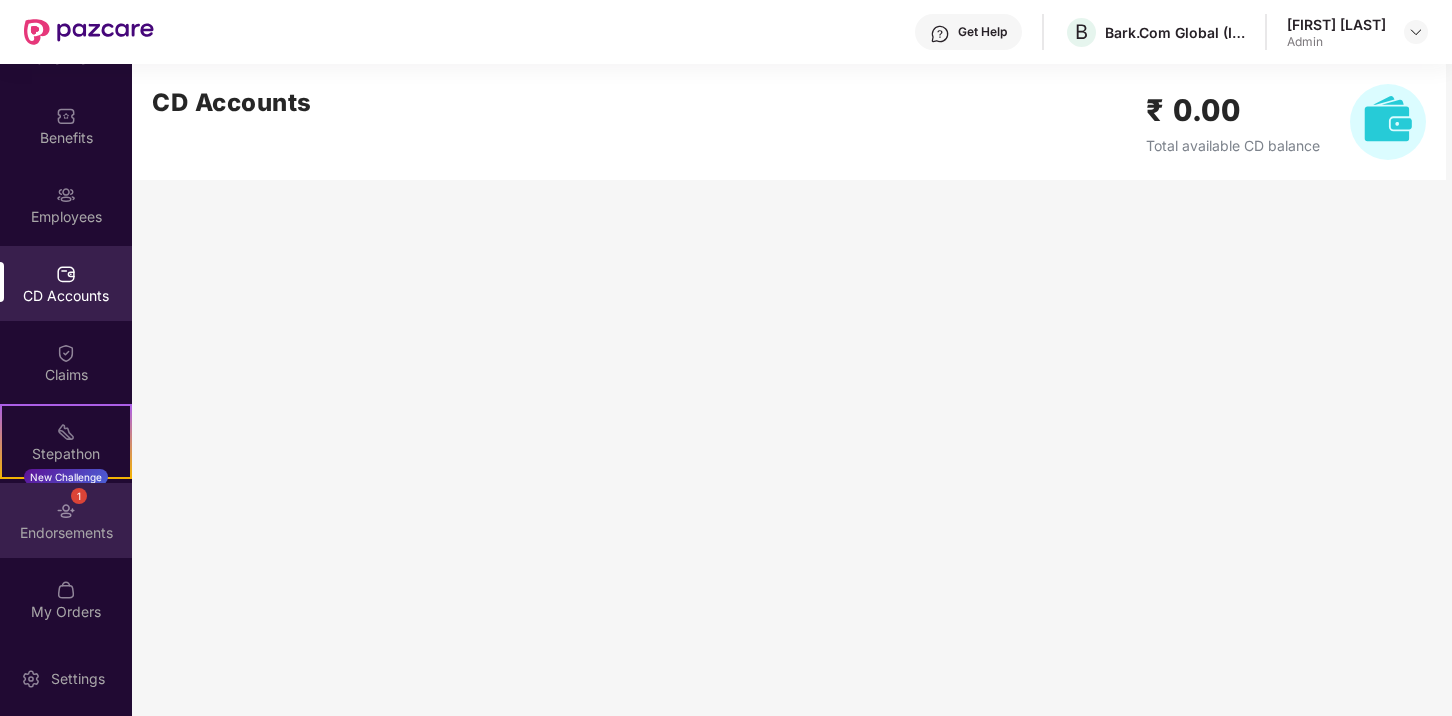 click on "Endorsements" at bounding box center (66, 533) 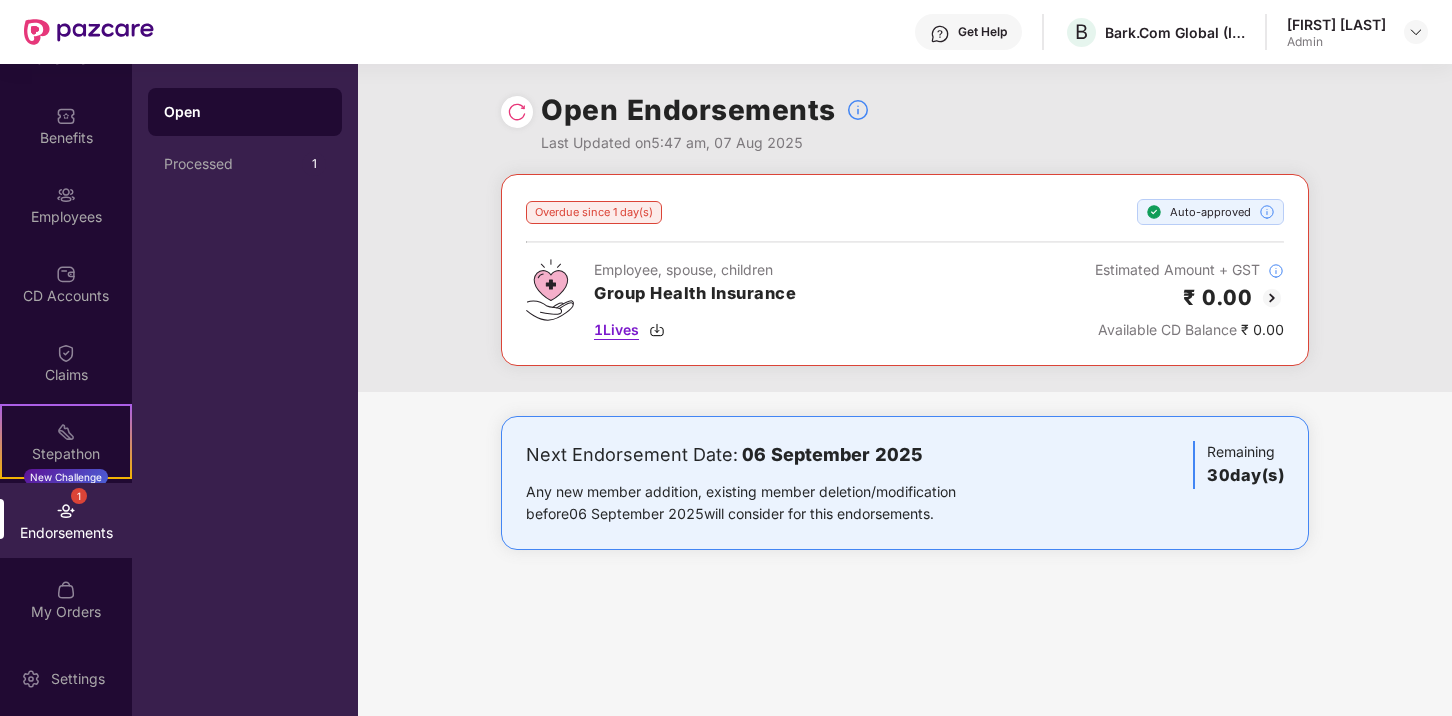 click at bounding box center [657, 330] 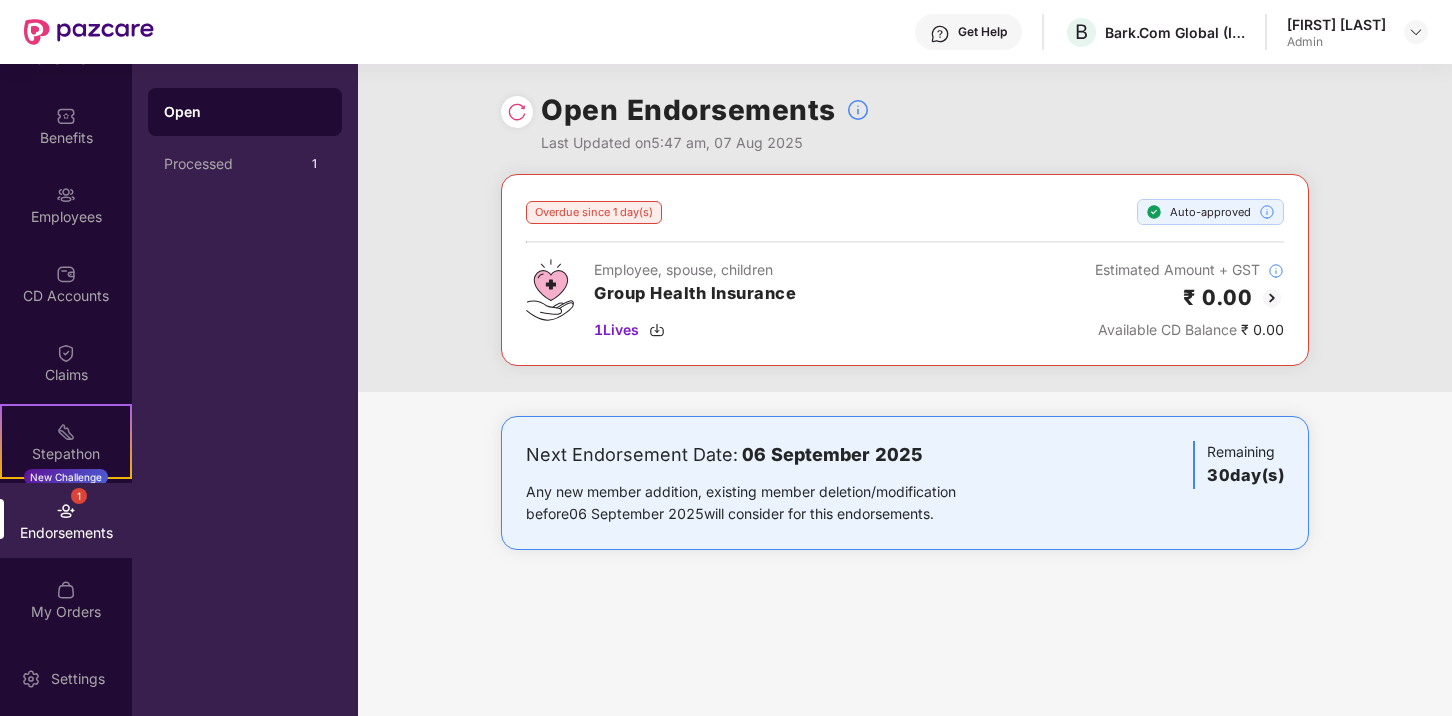 click on "Overdue since 1 day(s) Auto-approved Employee, spouse, children Group Health Insurance   1  Lives Estimated Amount + GST ₹ 0.00 Available CD Balance   ₹ 0.00" at bounding box center (905, 283) 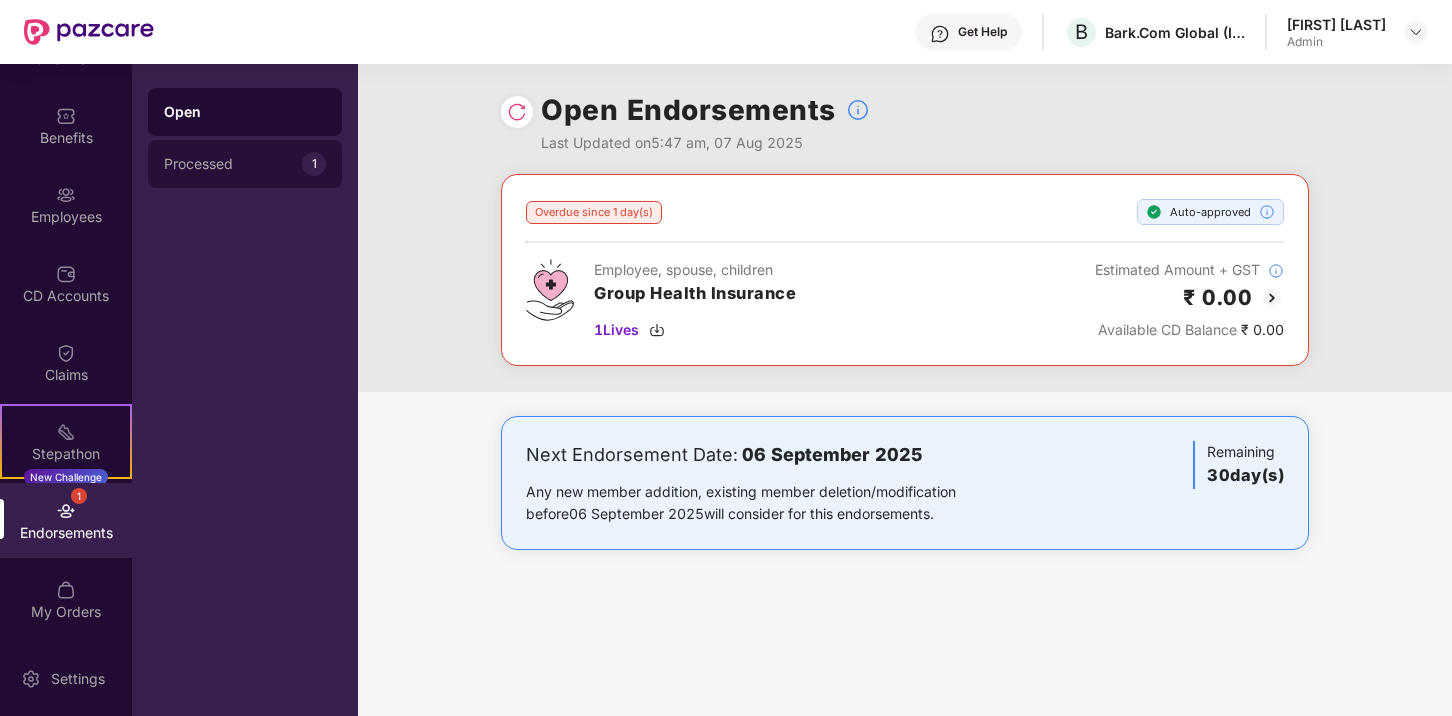 click on "Processed 1" at bounding box center [245, 164] 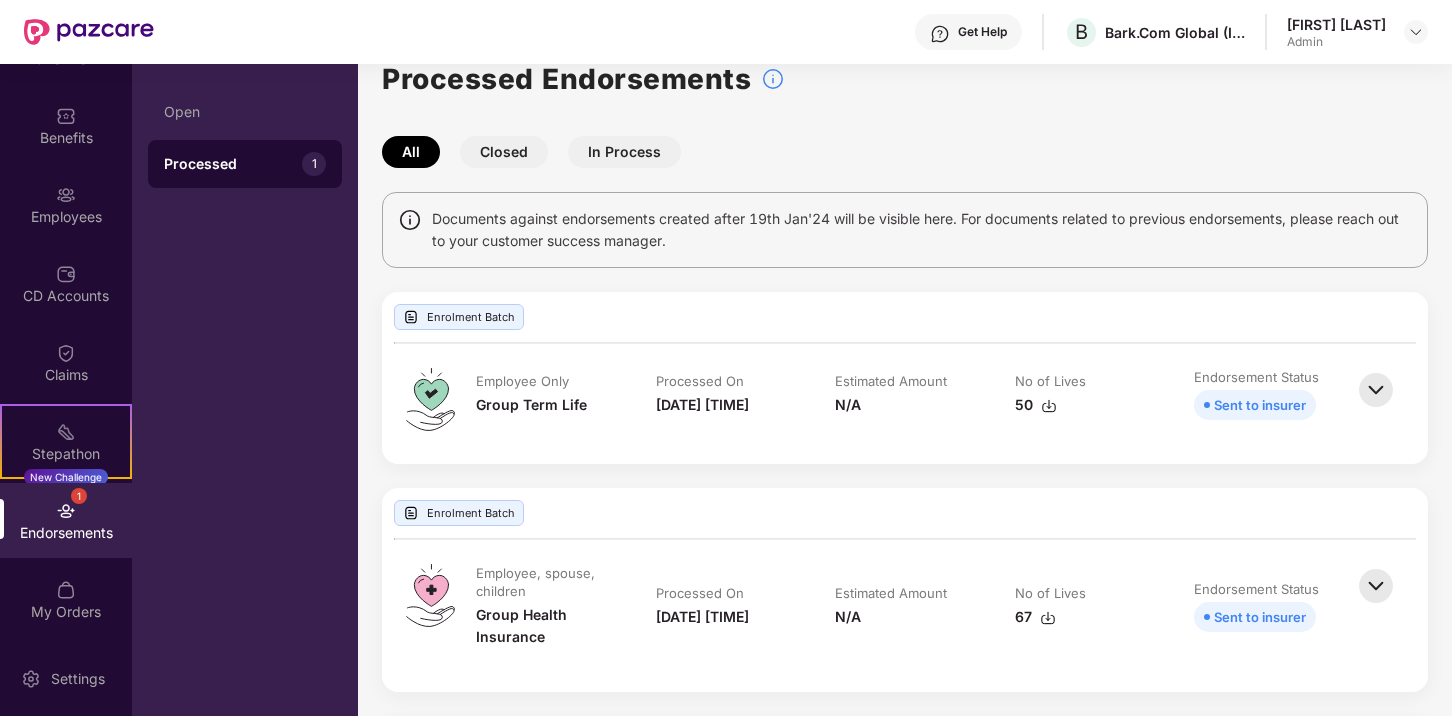 scroll, scrollTop: 0, scrollLeft: 0, axis: both 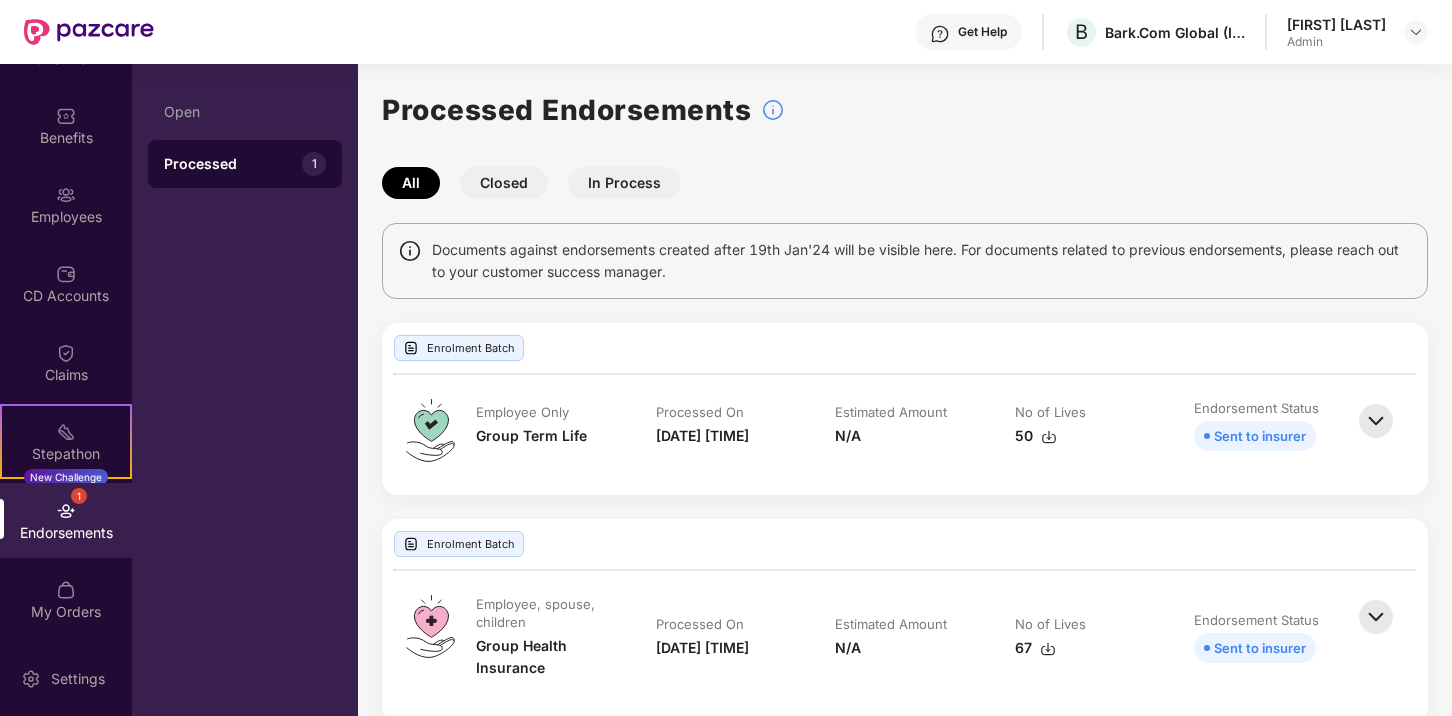 click on "Closed" at bounding box center (504, 183) 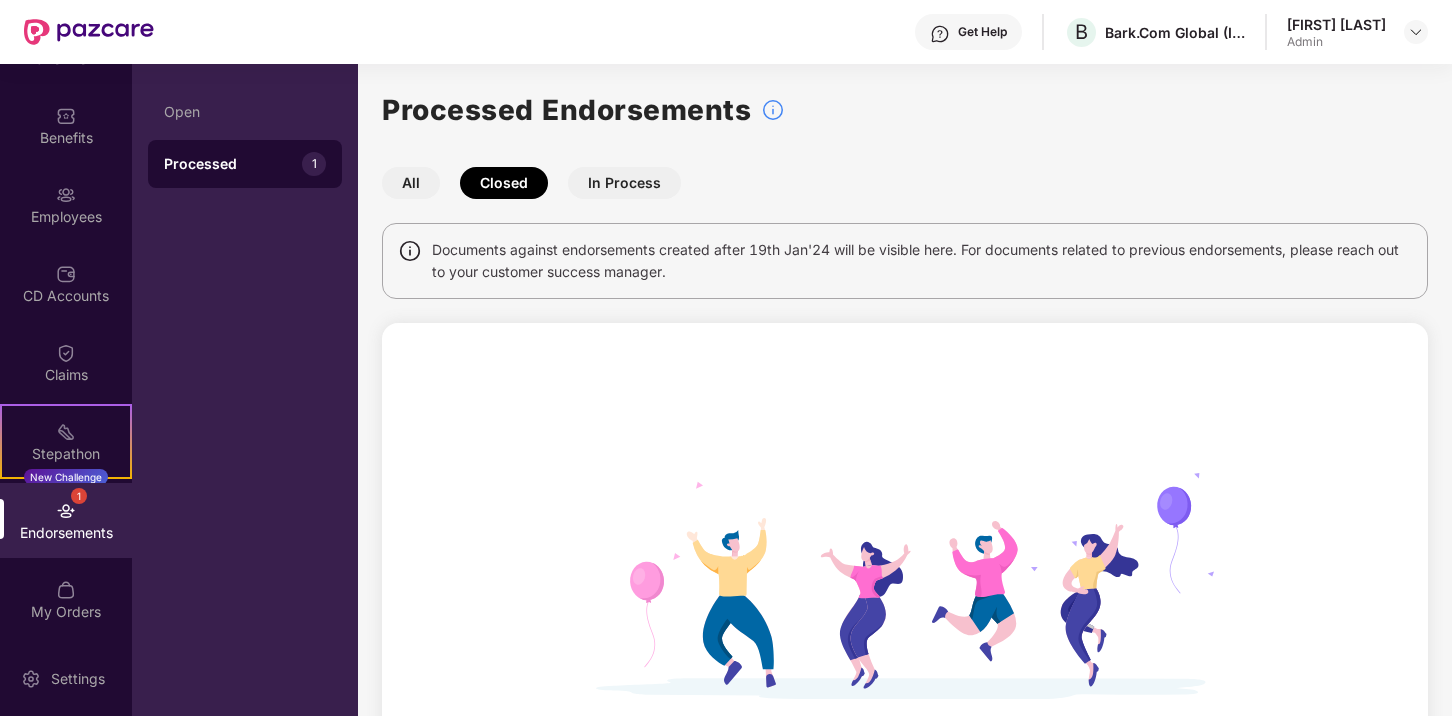 click on "In Process" at bounding box center [624, 183] 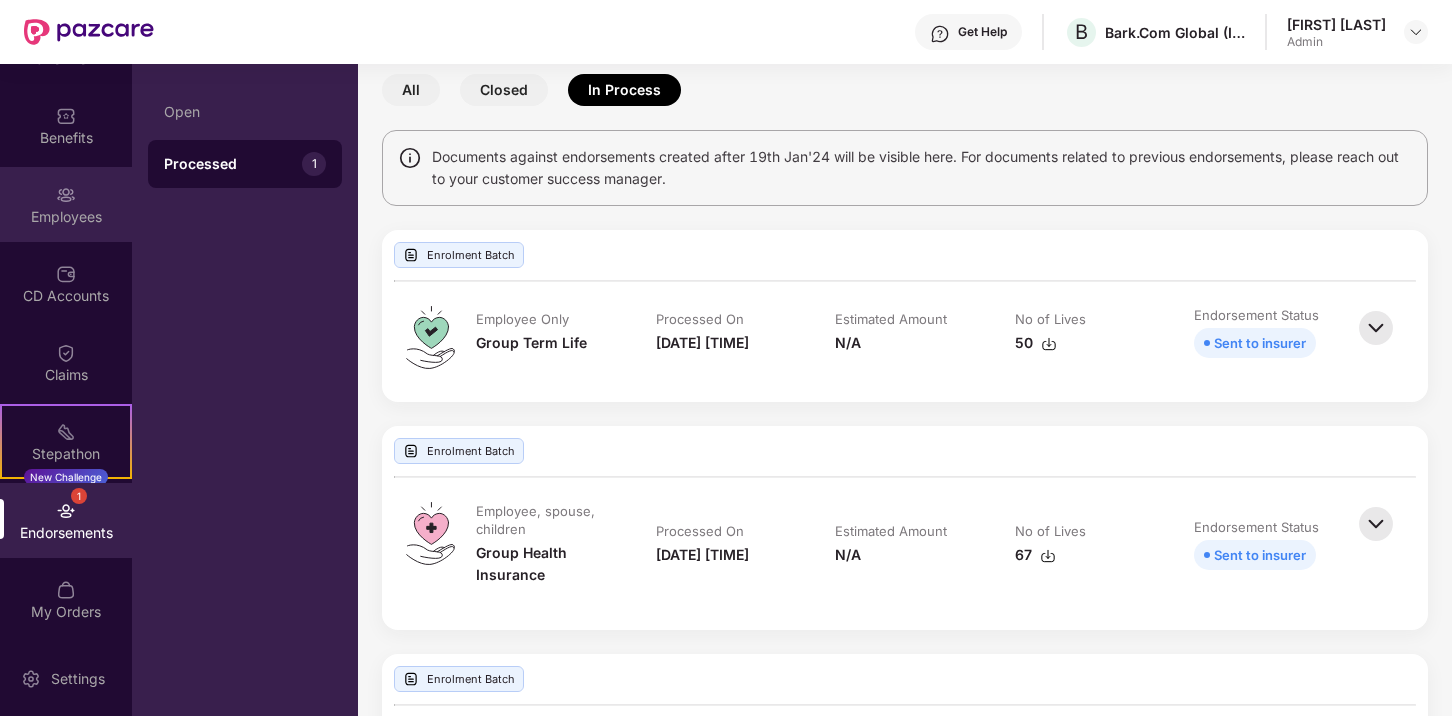 scroll, scrollTop: 0, scrollLeft: 0, axis: both 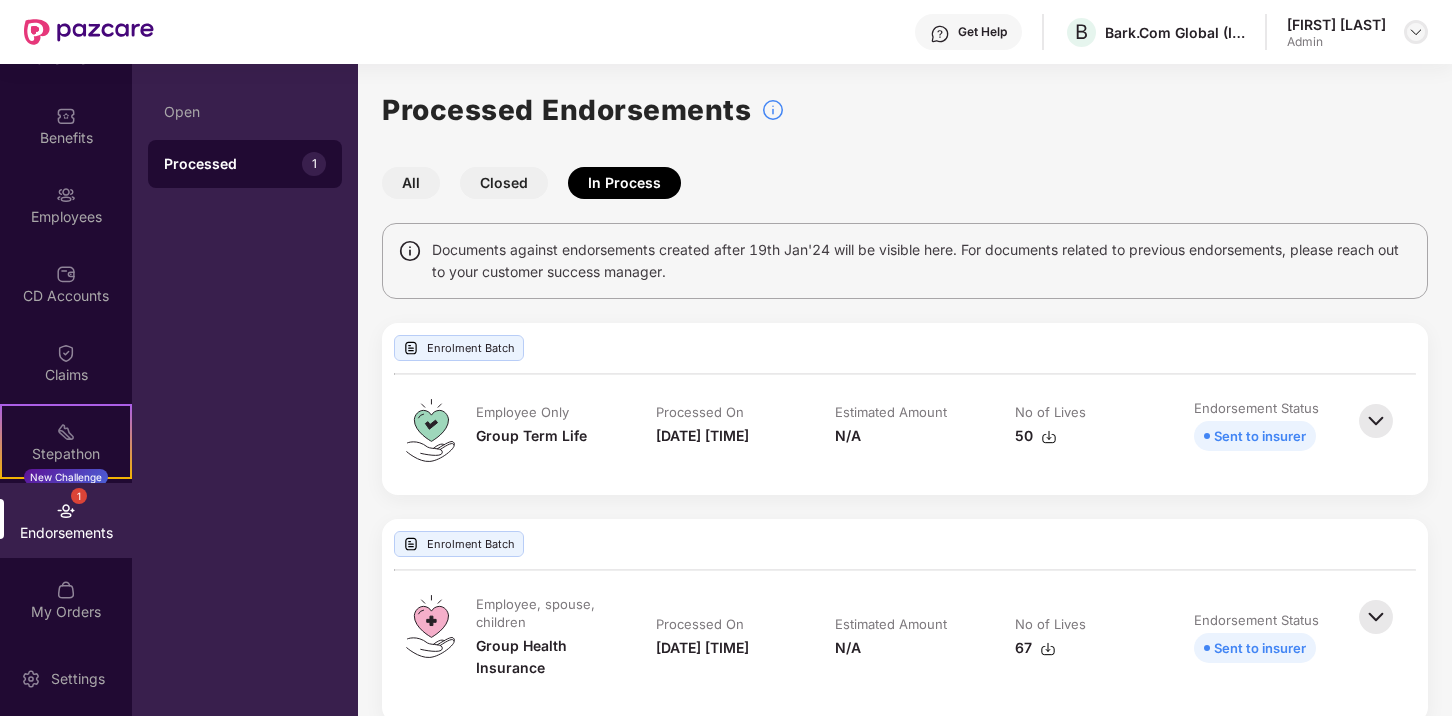 click at bounding box center [1416, 32] 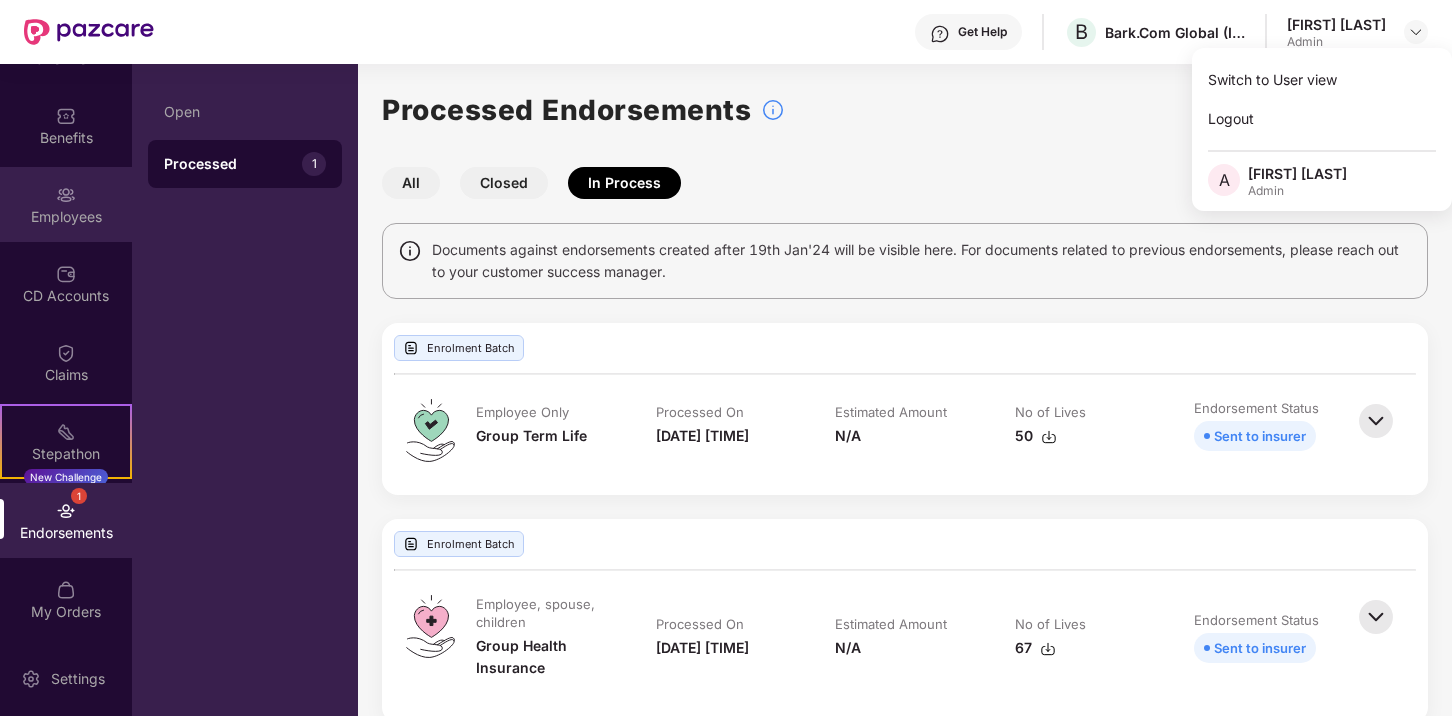click on "Employees" at bounding box center (66, 204) 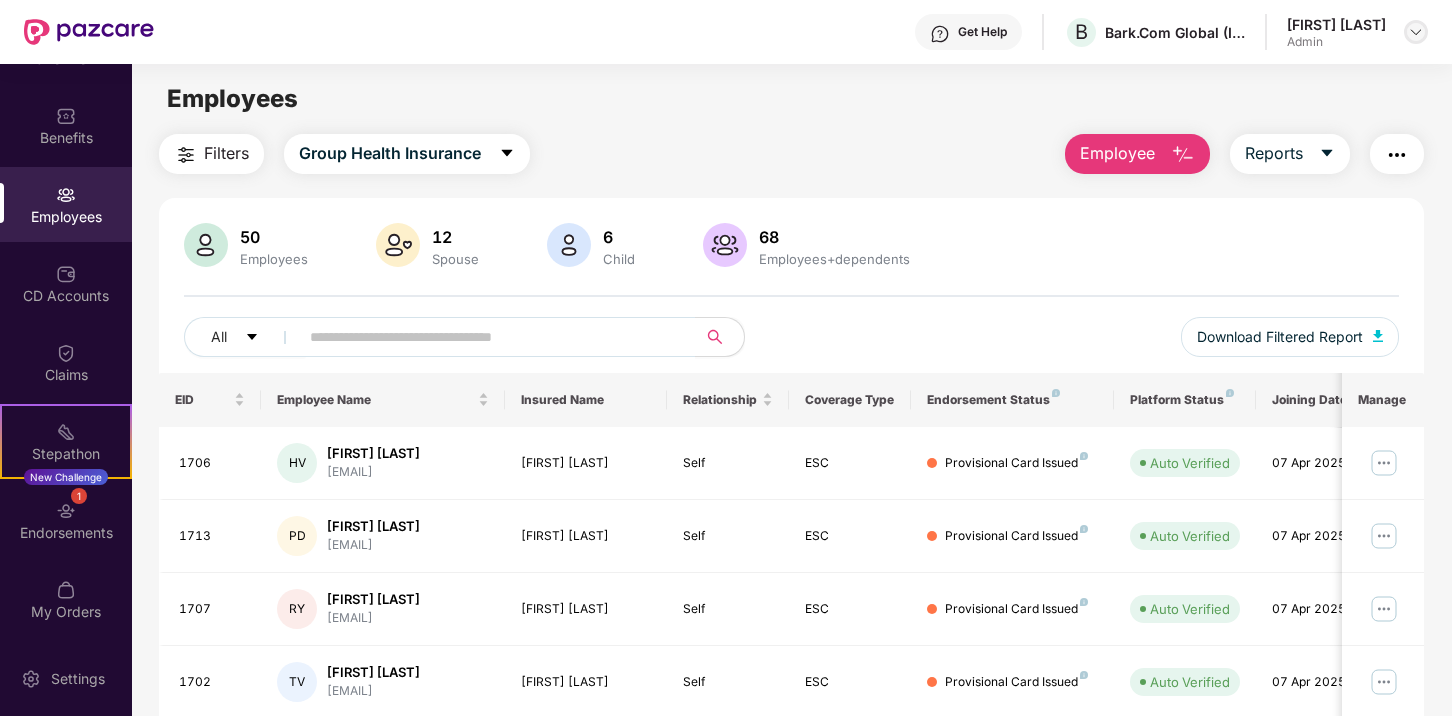 click at bounding box center [1416, 32] 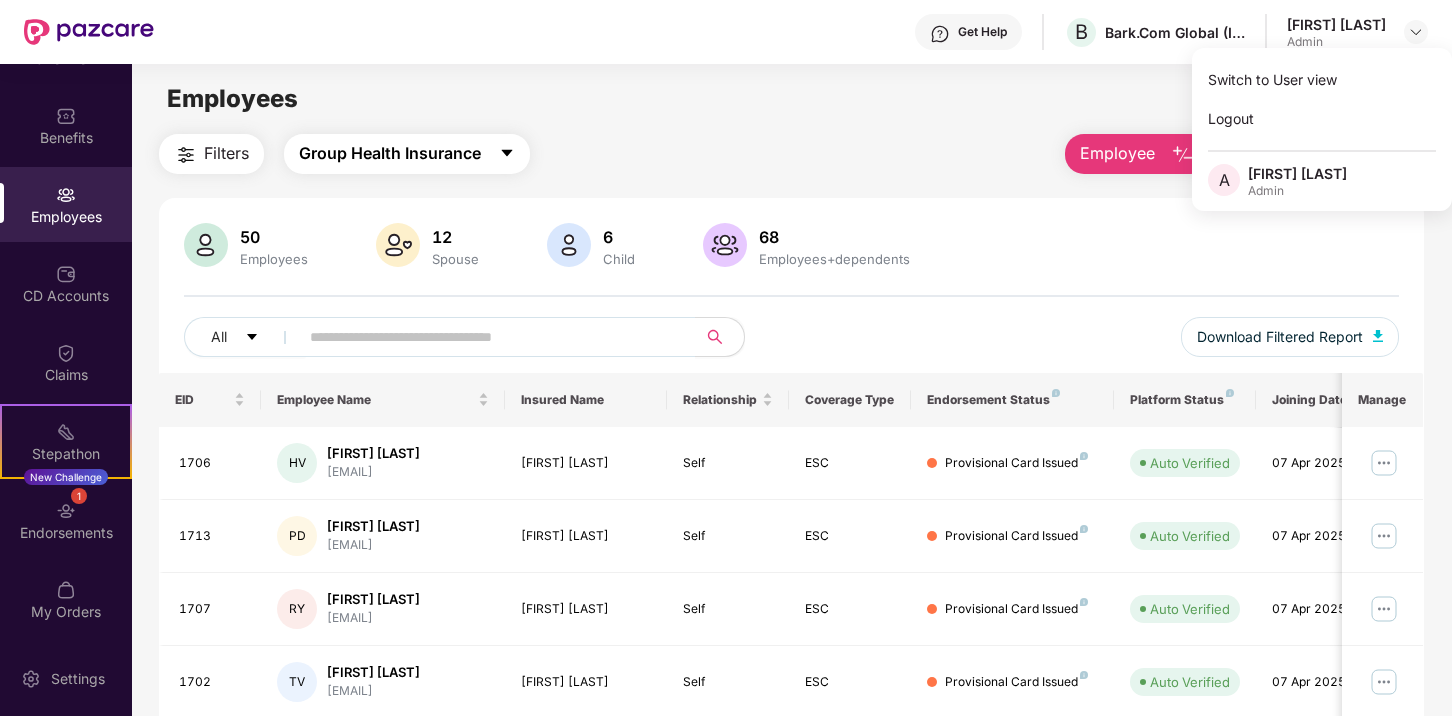 click 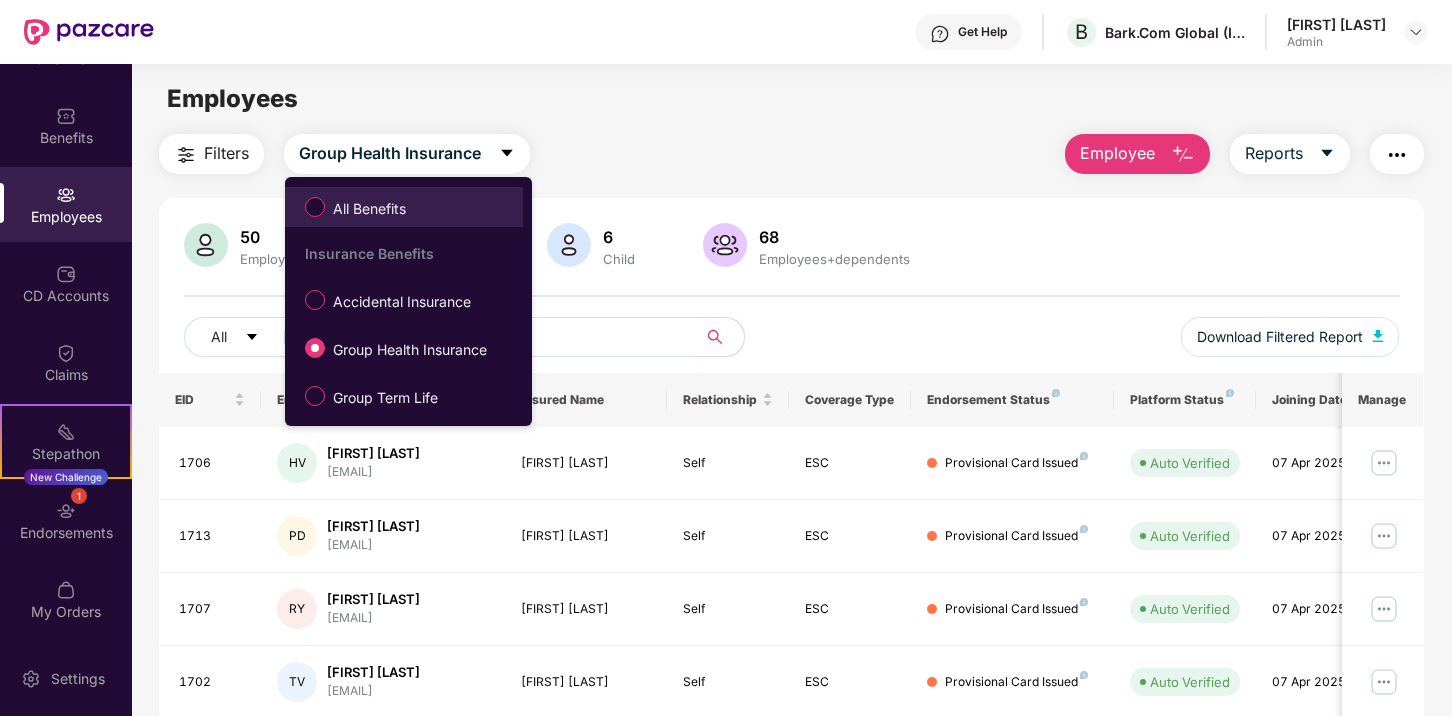 click on "All Benefits" at bounding box center [369, 209] 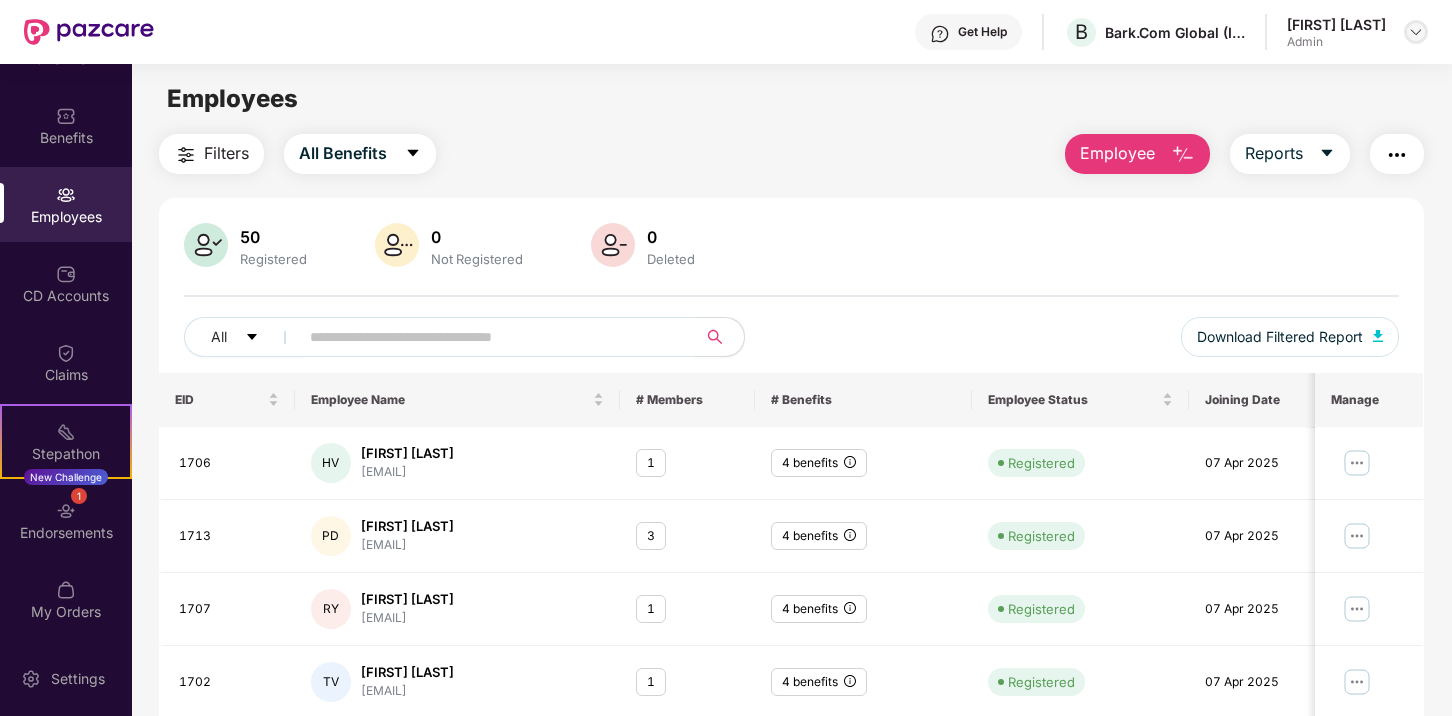 click at bounding box center (1416, 32) 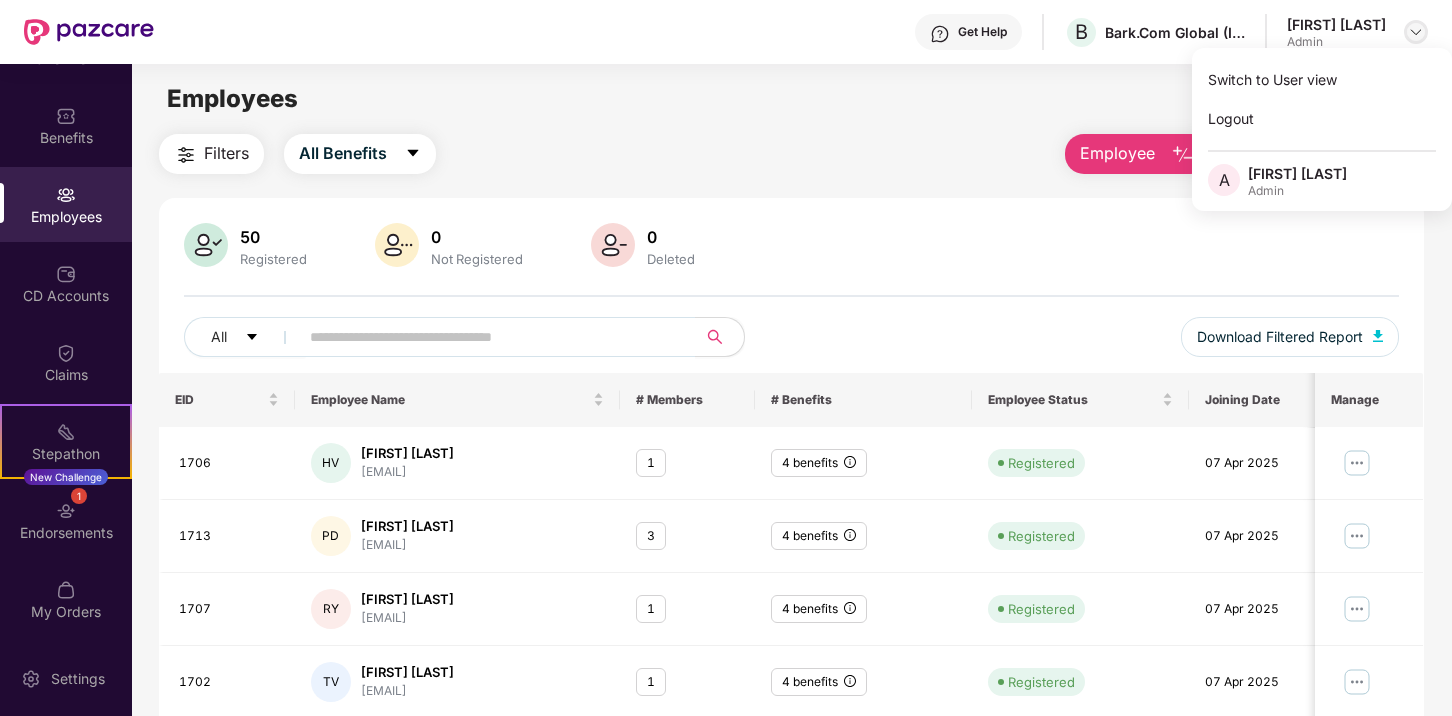 click at bounding box center [1416, 32] 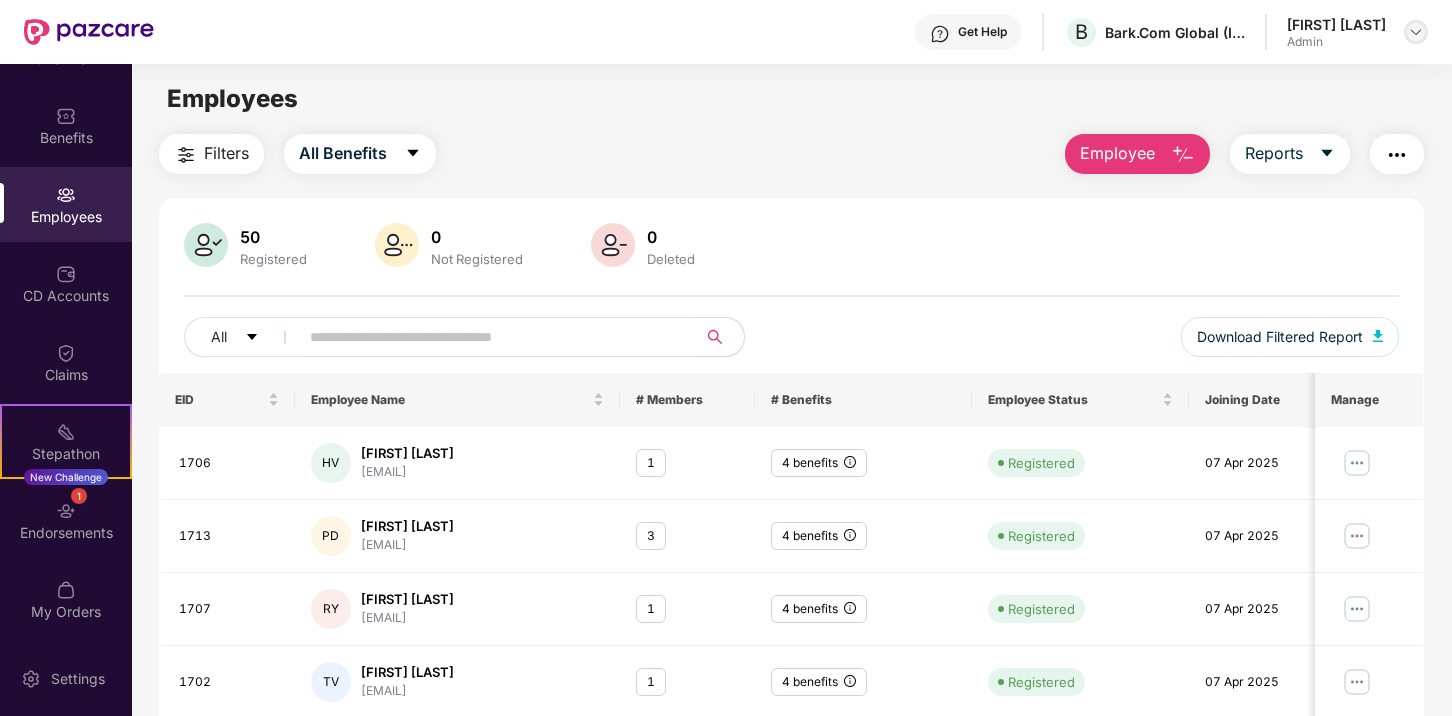click at bounding box center (1416, 32) 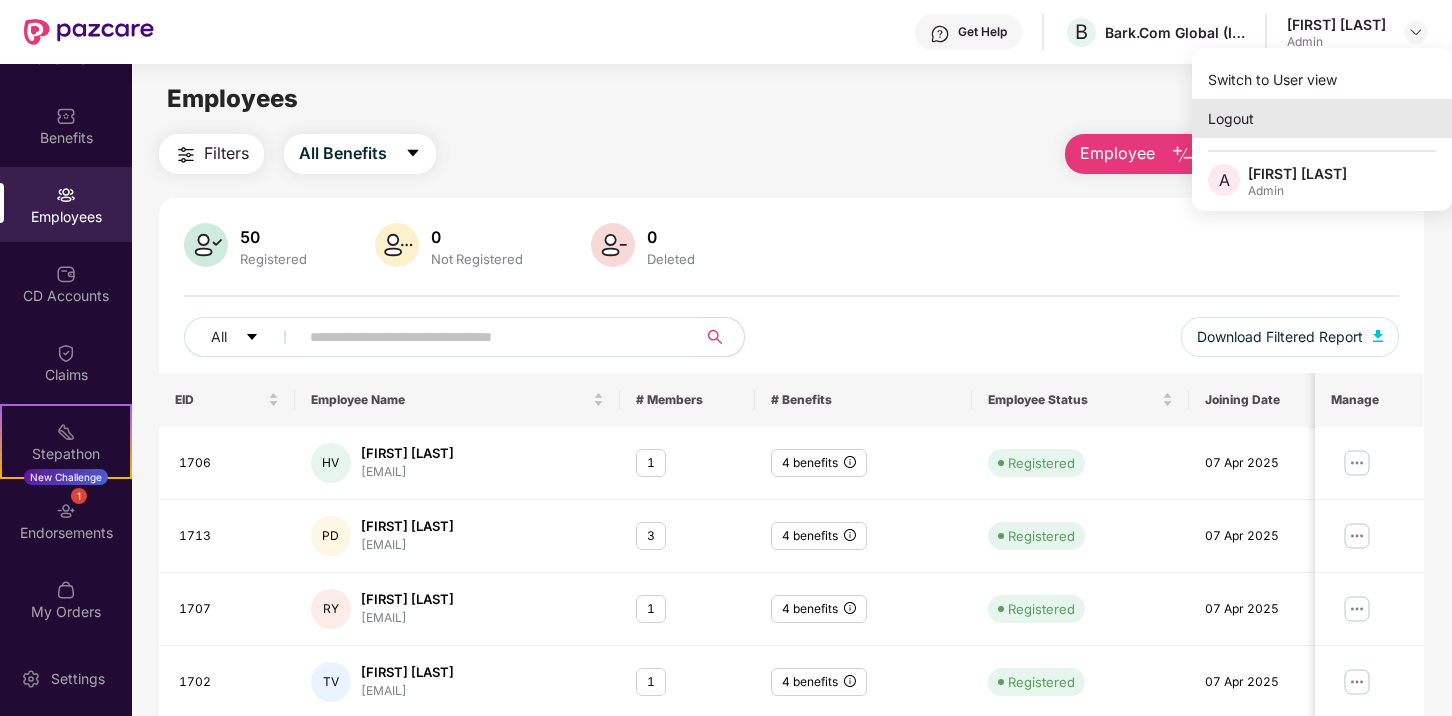 click on "Logout" at bounding box center [1322, 118] 